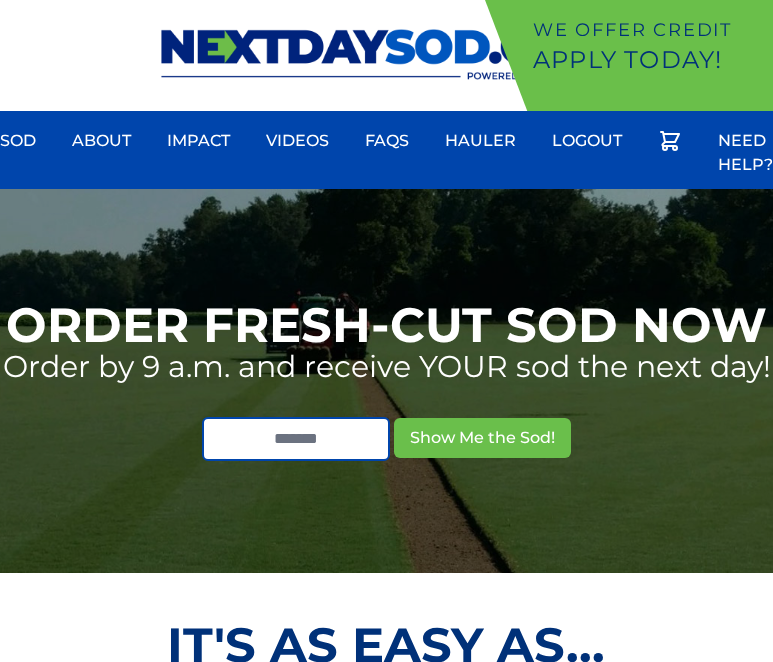 scroll, scrollTop: 0, scrollLeft: 0, axis: both 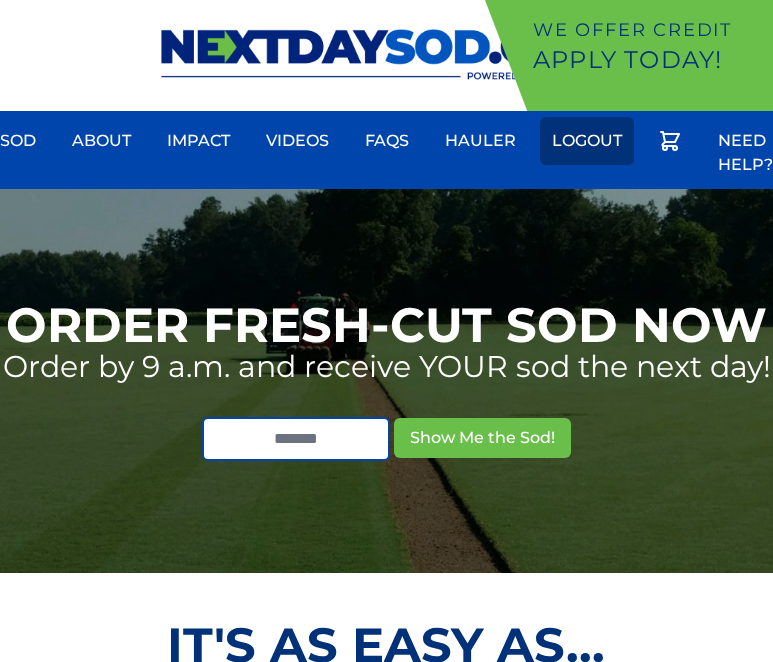 click on "Logout" at bounding box center (587, 141) 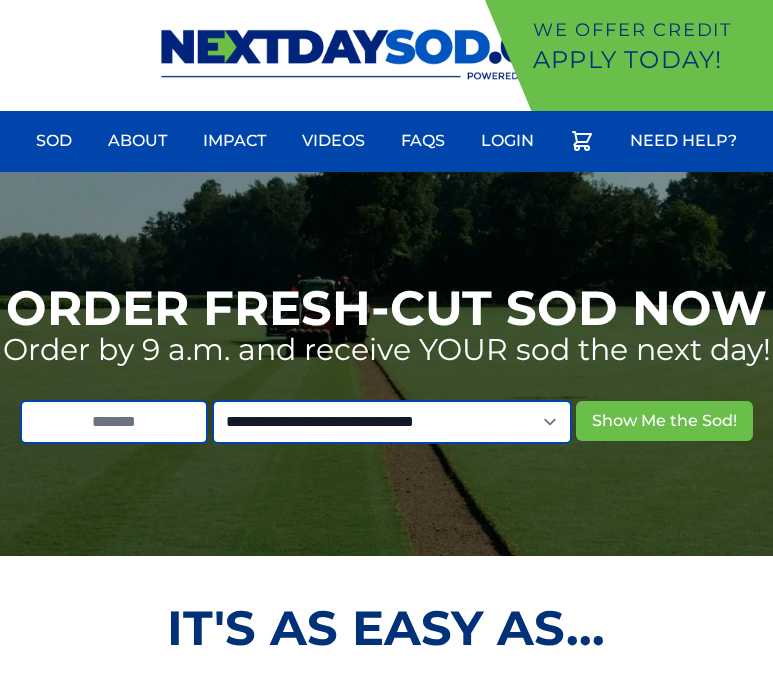 scroll, scrollTop: 0, scrollLeft: 0, axis: both 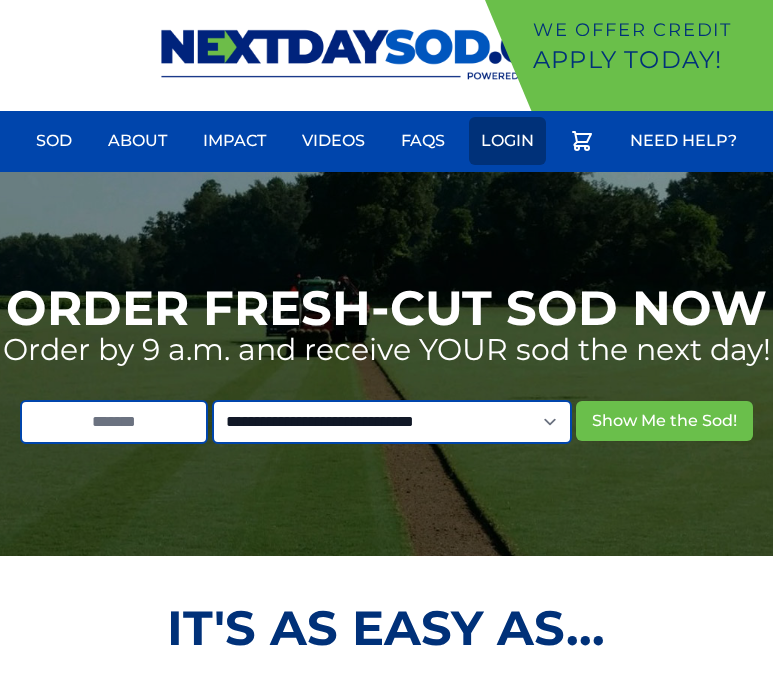 click on "Login" at bounding box center [507, 141] 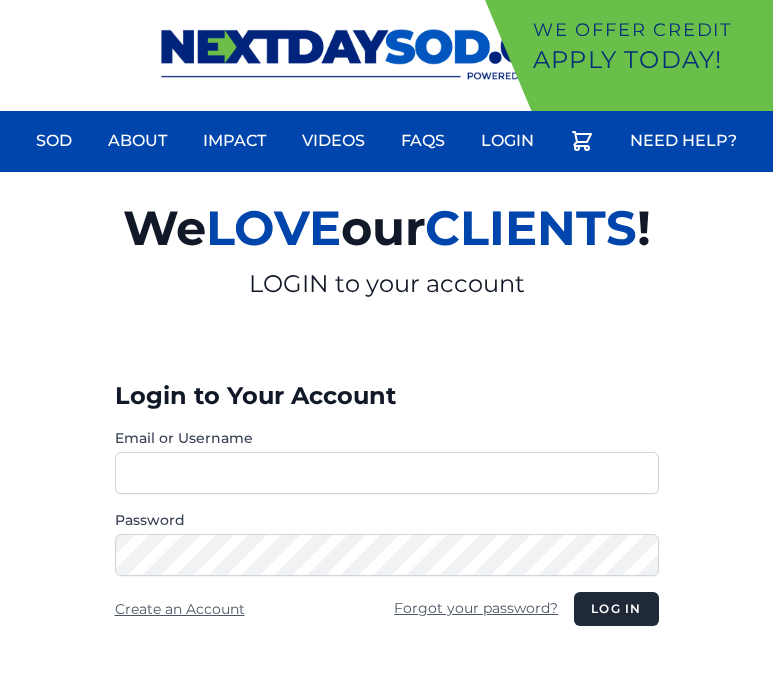 scroll, scrollTop: 0, scrollLeft: 0, axis: both 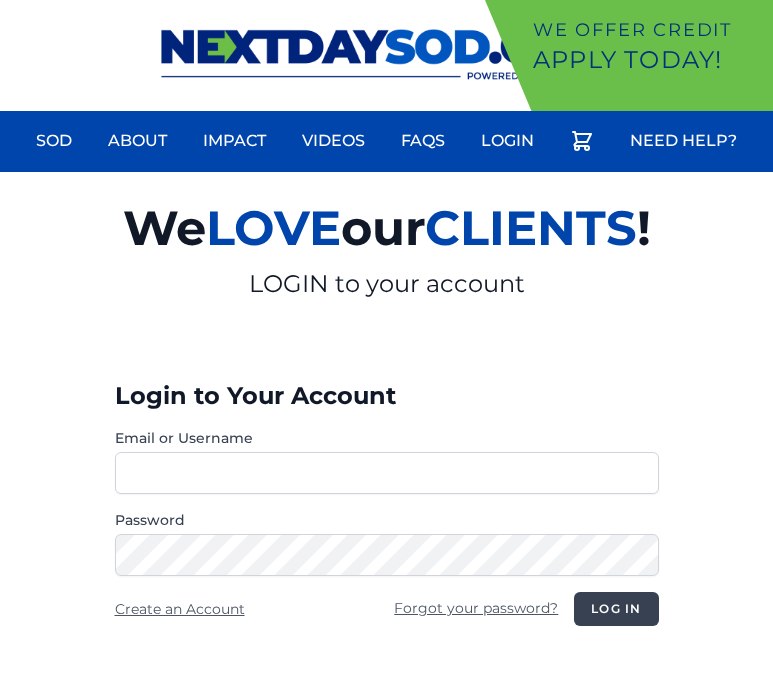 type on "**********" 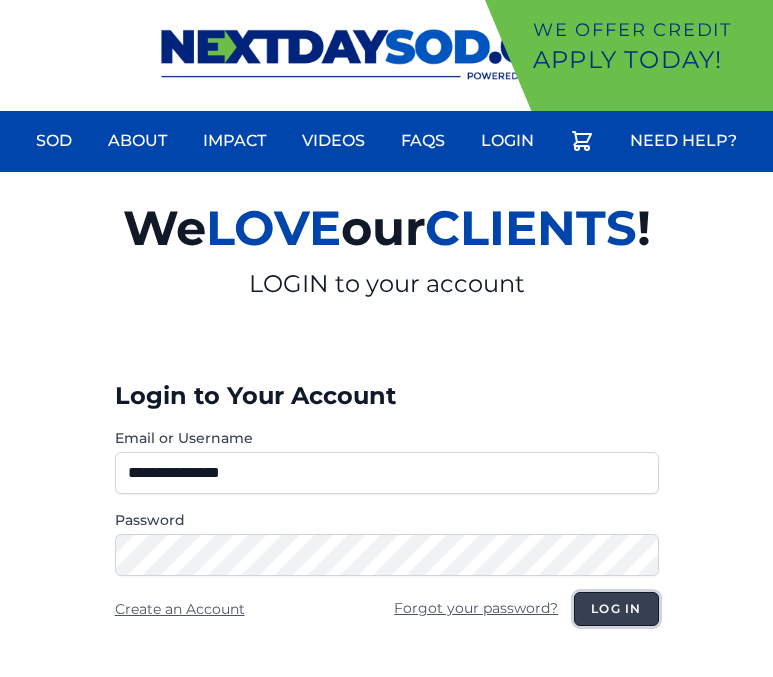 click on "Log in" at bounding box center [616, 609] 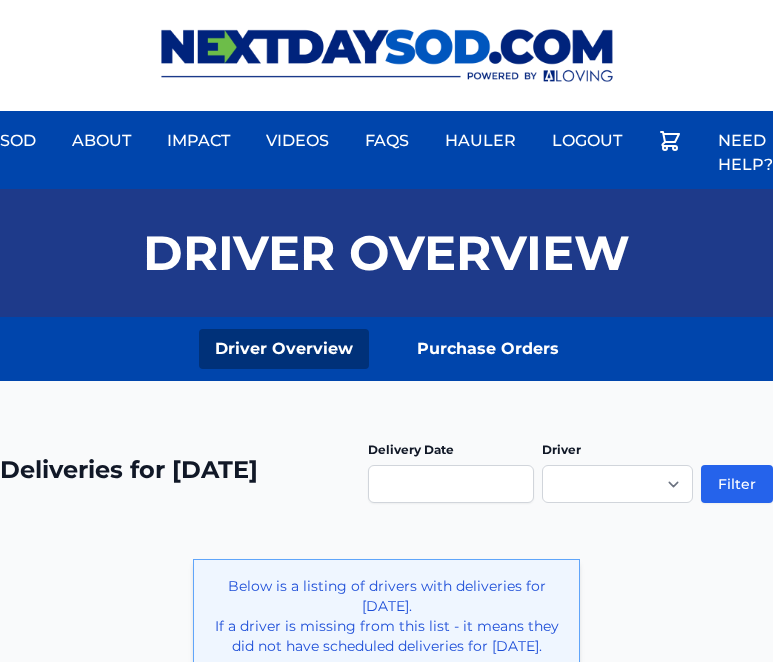 scroll, scrollTop: 0, scrollLeft: 0, axis: both 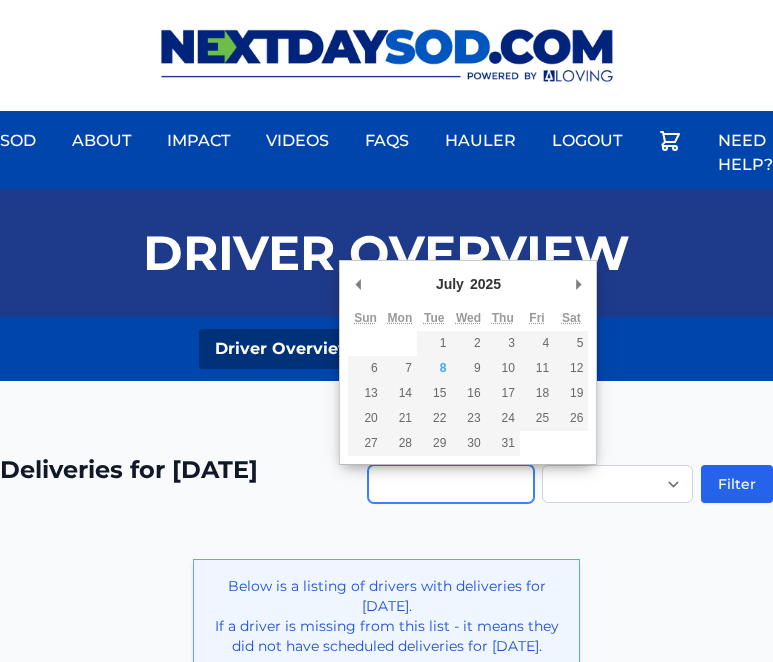 click at bounding box center (451, 484) 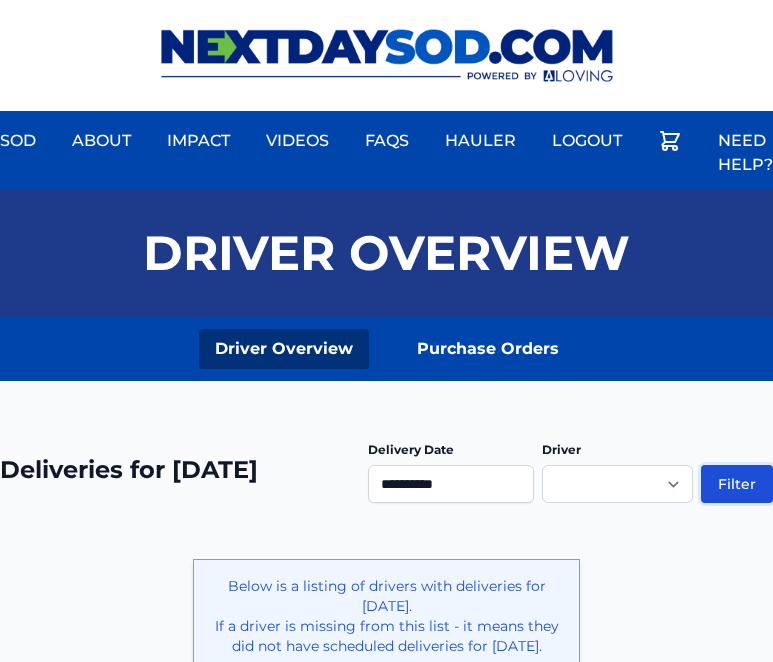 click on "Filter" at bounding box center (737, 484) 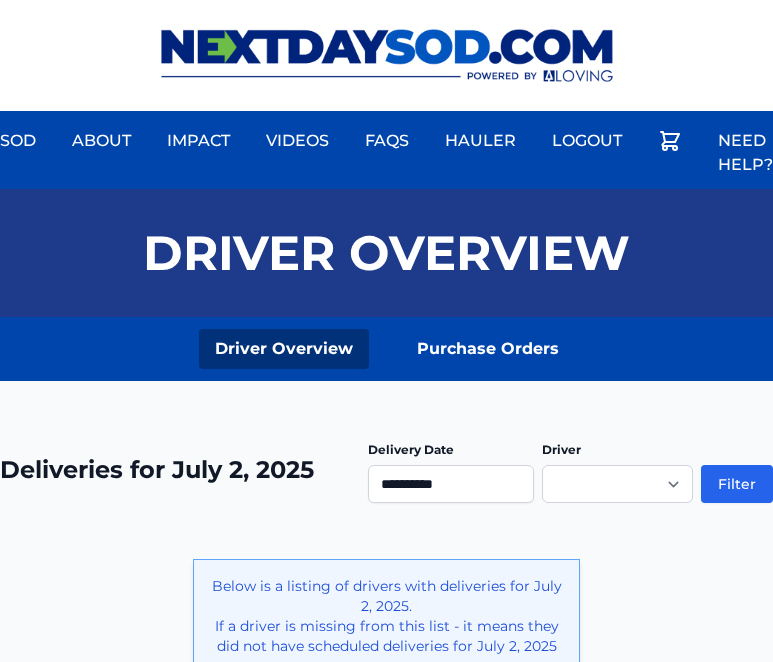 scroll, scrollTop: 0, scrollLeft: 0, axis: both 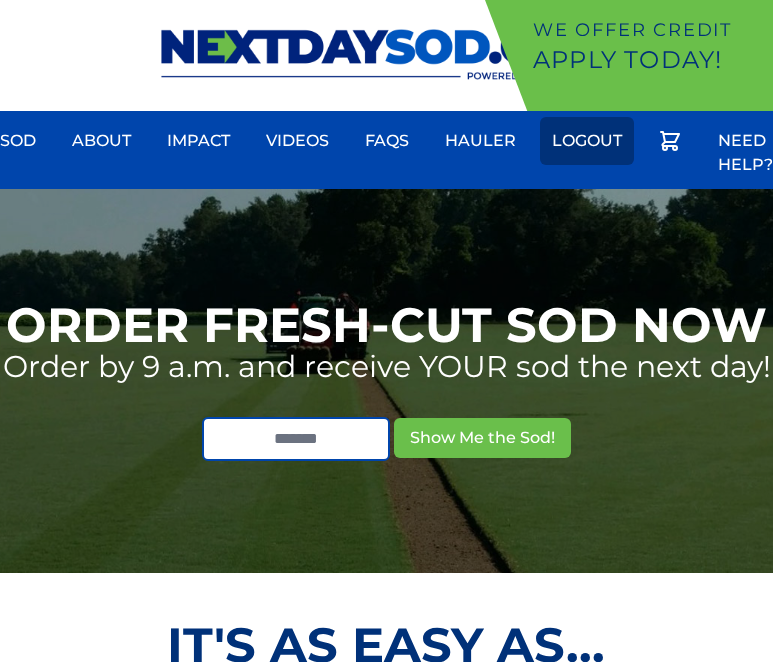 click on "Logout" at bounding box center [587, 141] 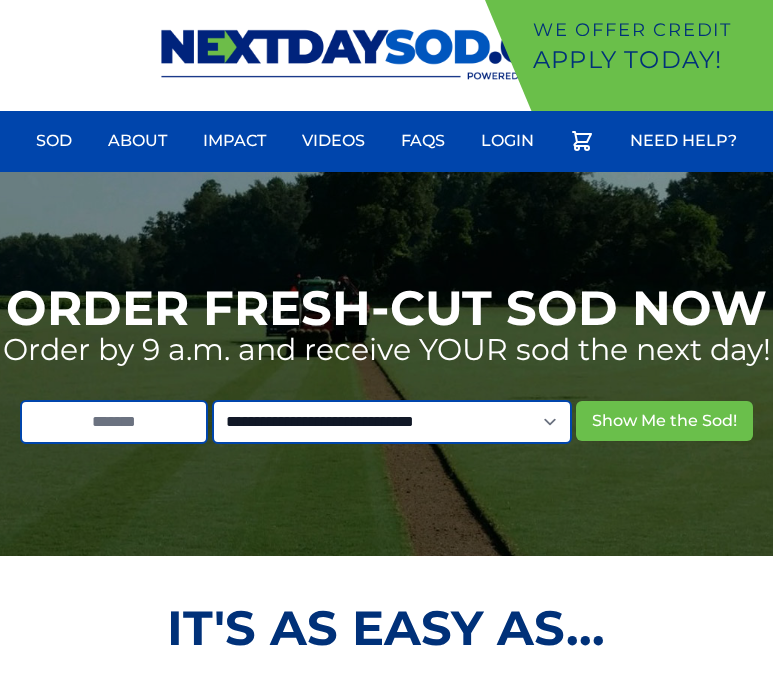 scroll, scrollTop: 0, scrollLeft: 0, axis: both 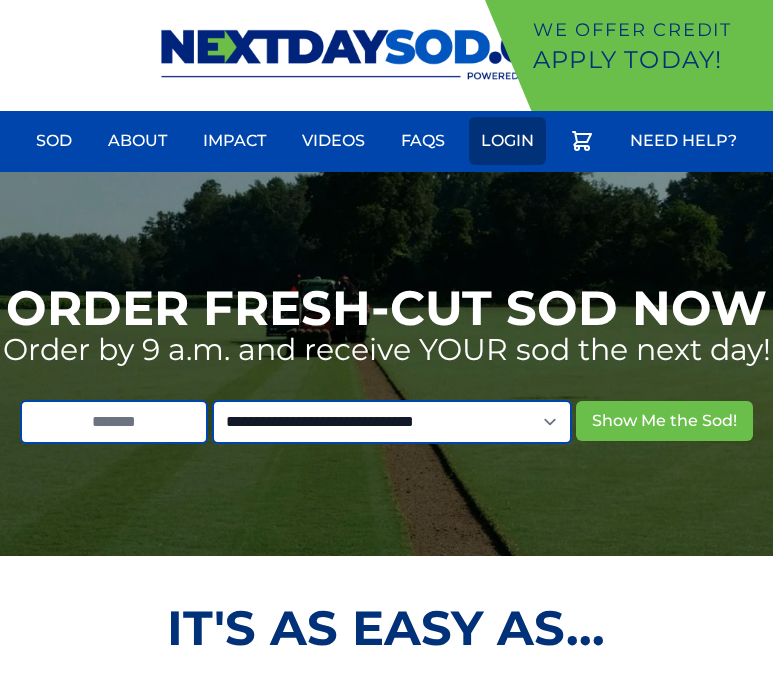 click on "Login" at bounding box center (507, 141) 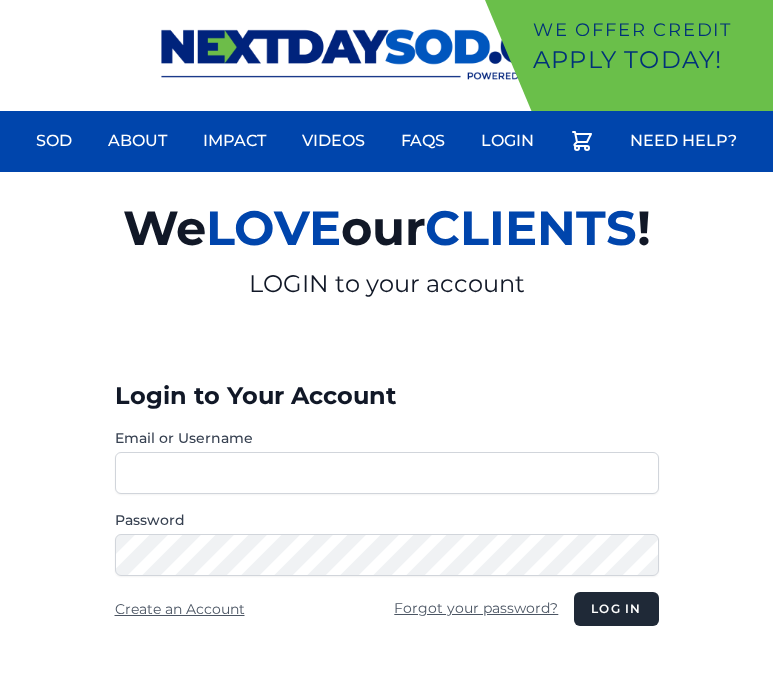 scroll, scrollTop: 0, scrollLeft: 0, axis: both 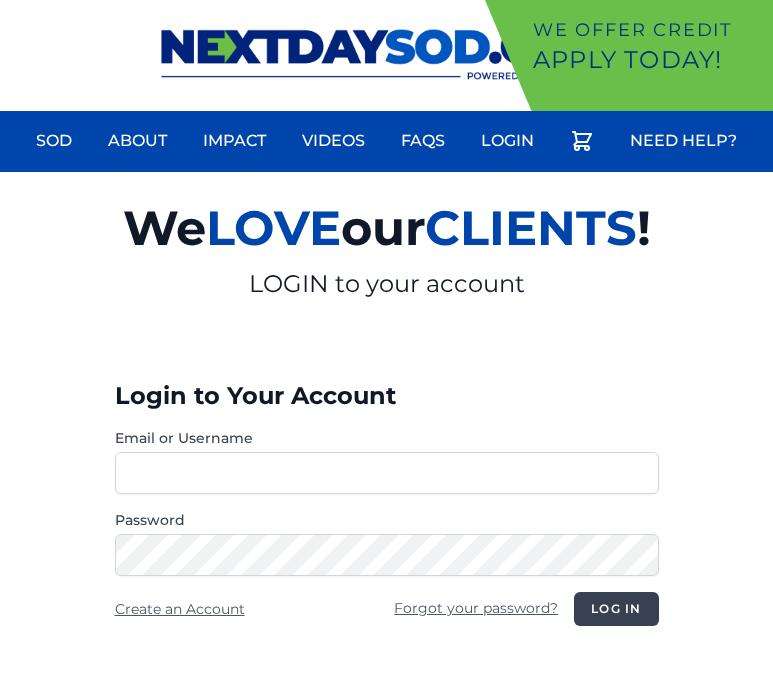 type on "**********" 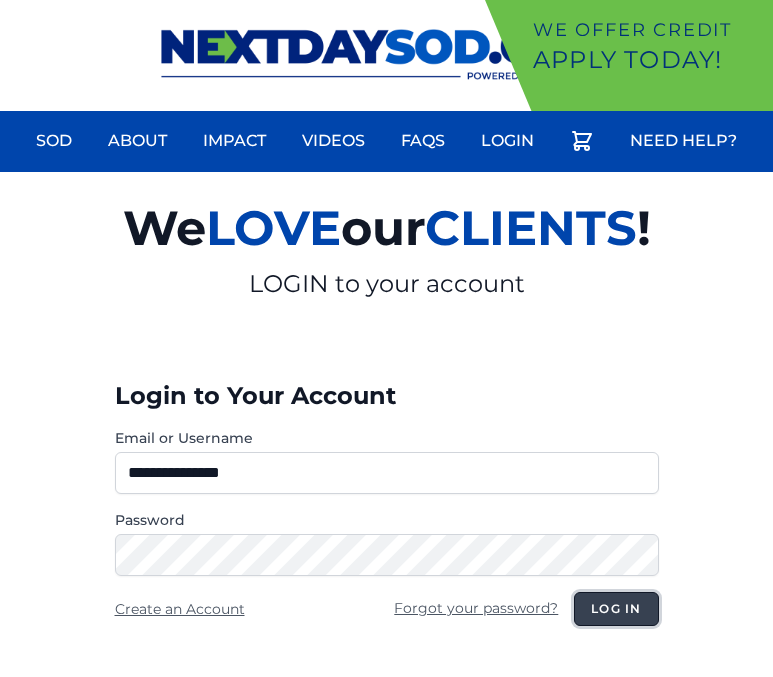 click on "Log in" at bounding box center (616, 609) 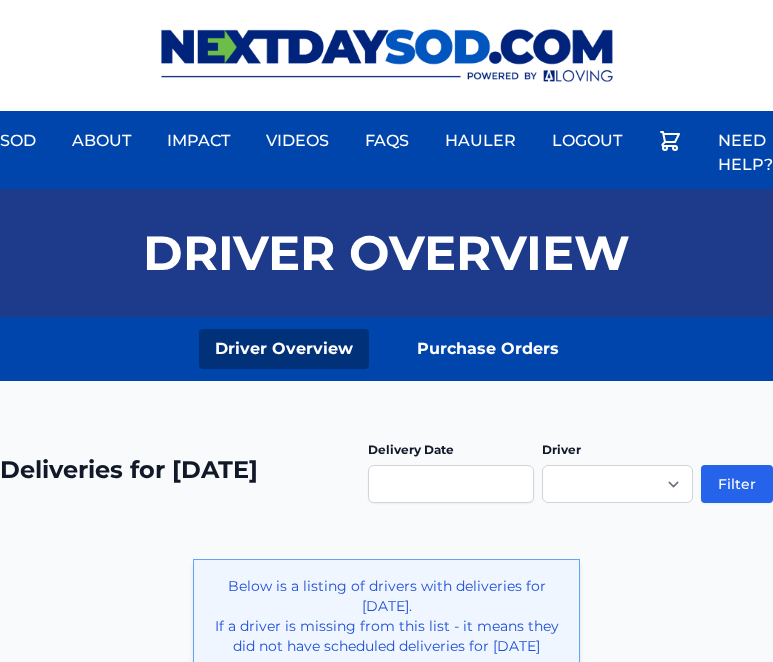 scroll, scrollTop: 0, scrollLeft: 0, axis: both 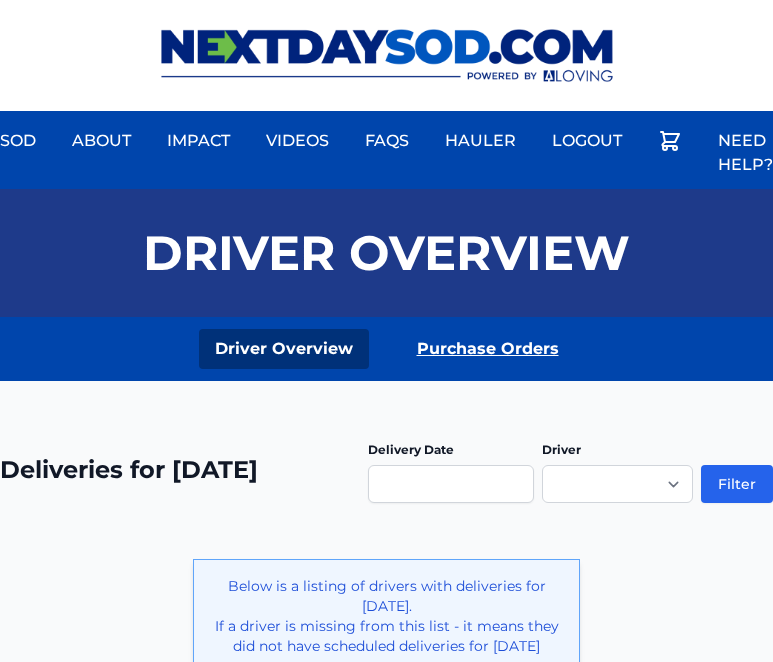click on "Purchase Orders" at bounding box center [488, 349] 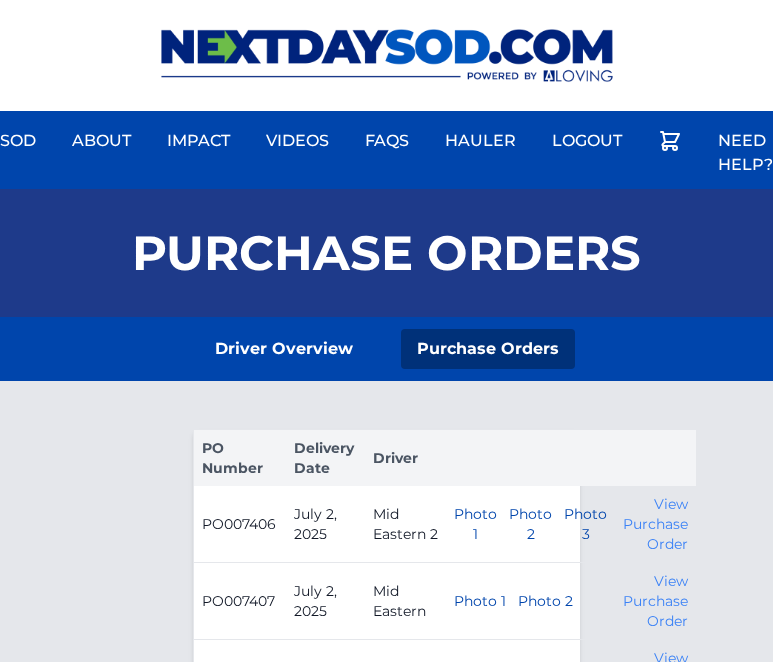 scroll, scrollTop: 0, scrollLeft: 0, axis: both 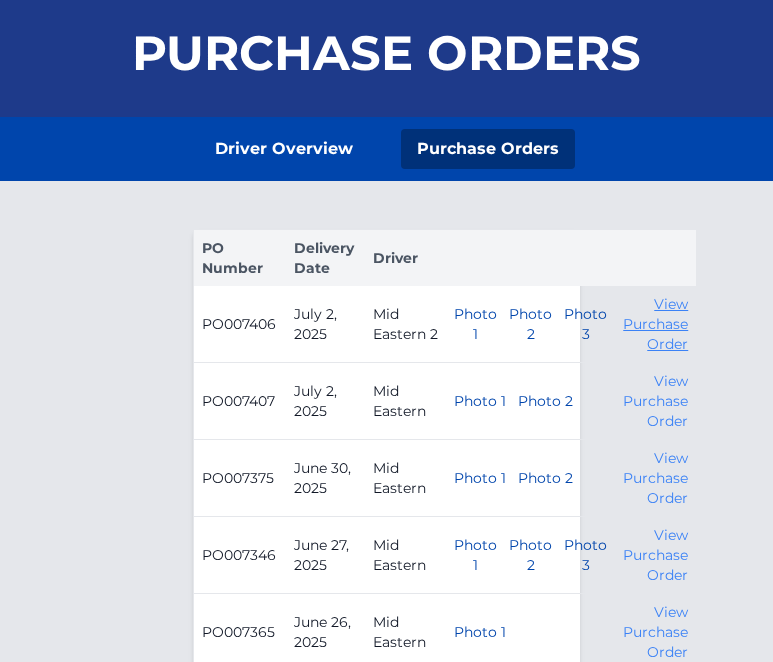 click on "View Purchase Order" at bounding box center (655, 324) 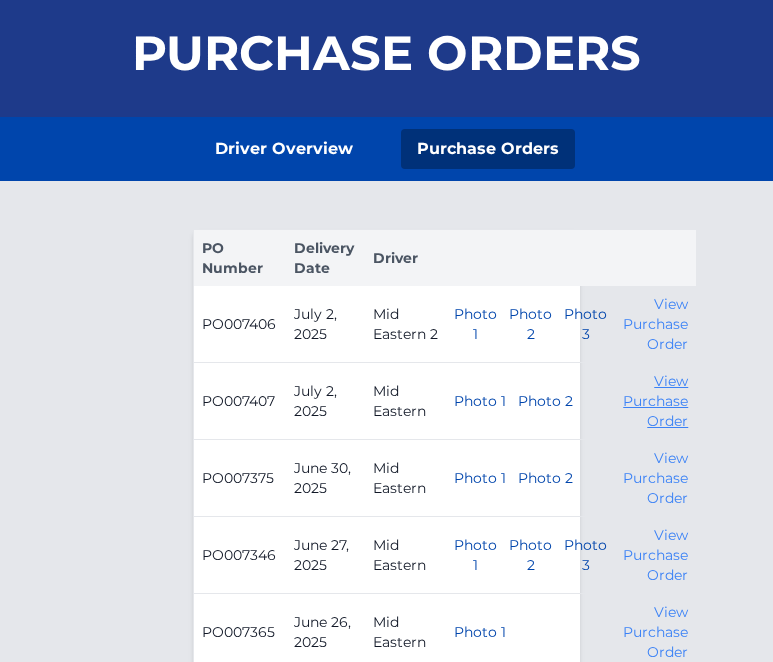 click on "View Purchase Order" at bounding box center [655, 401] 